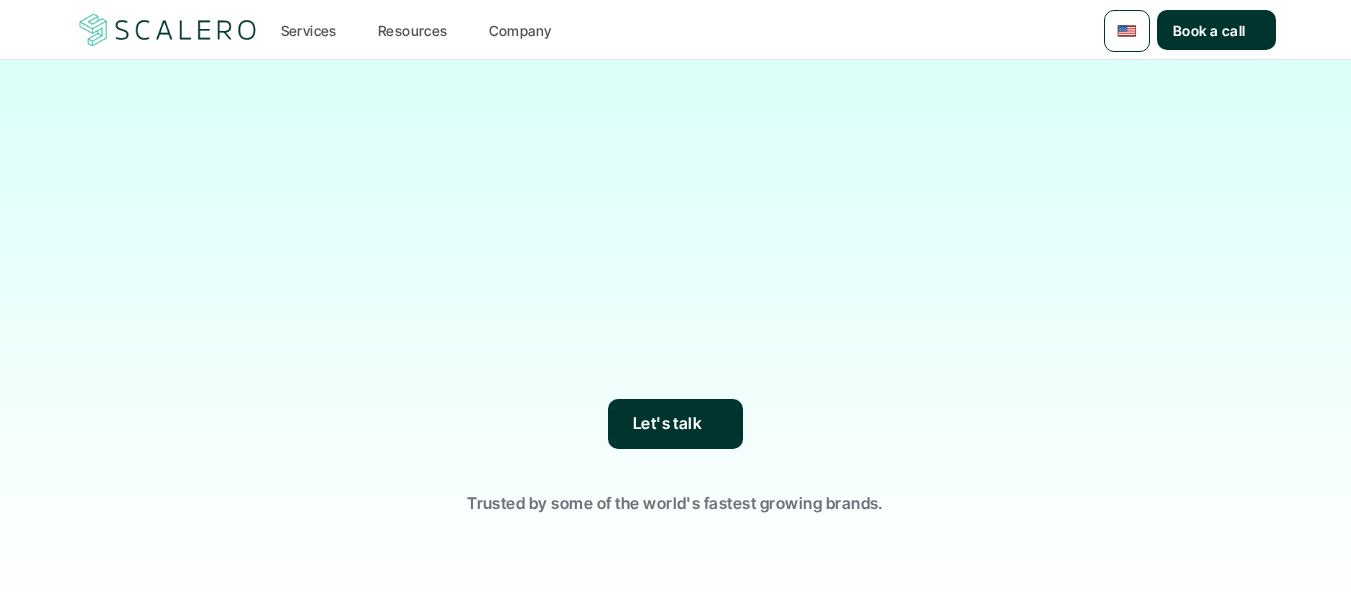 scroll, scrollTop: 0, scrollLeft: 0, axis: both 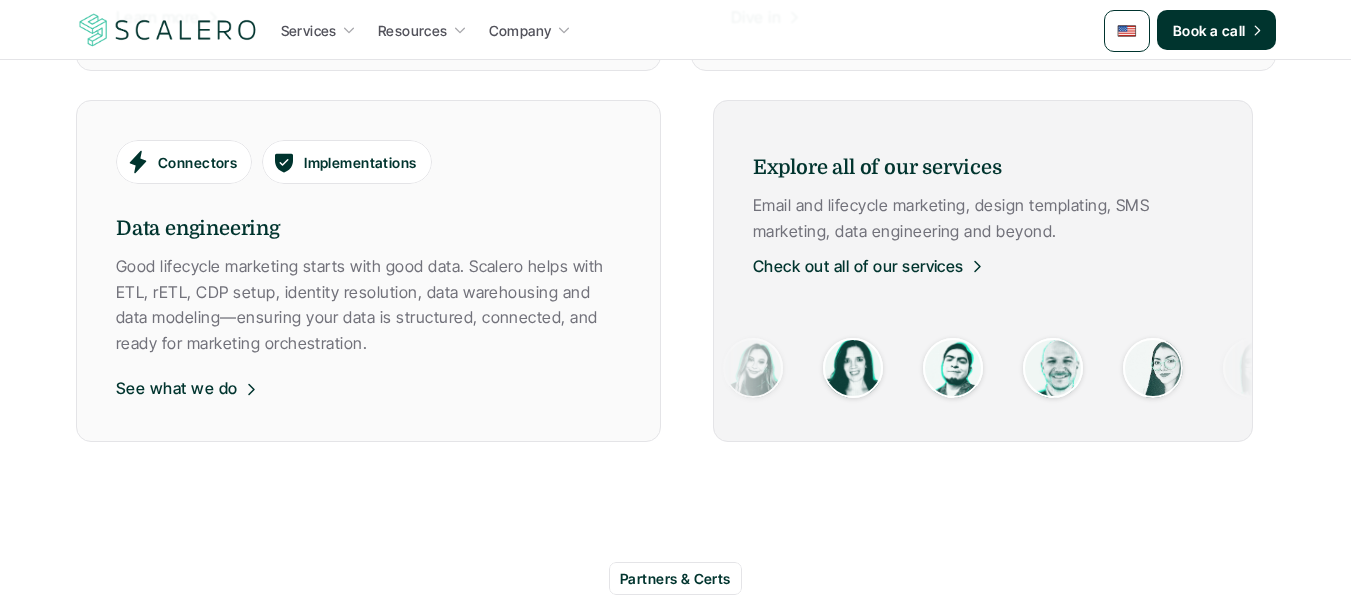 click on "Check out all of our services" at bounding box center [858, 267] 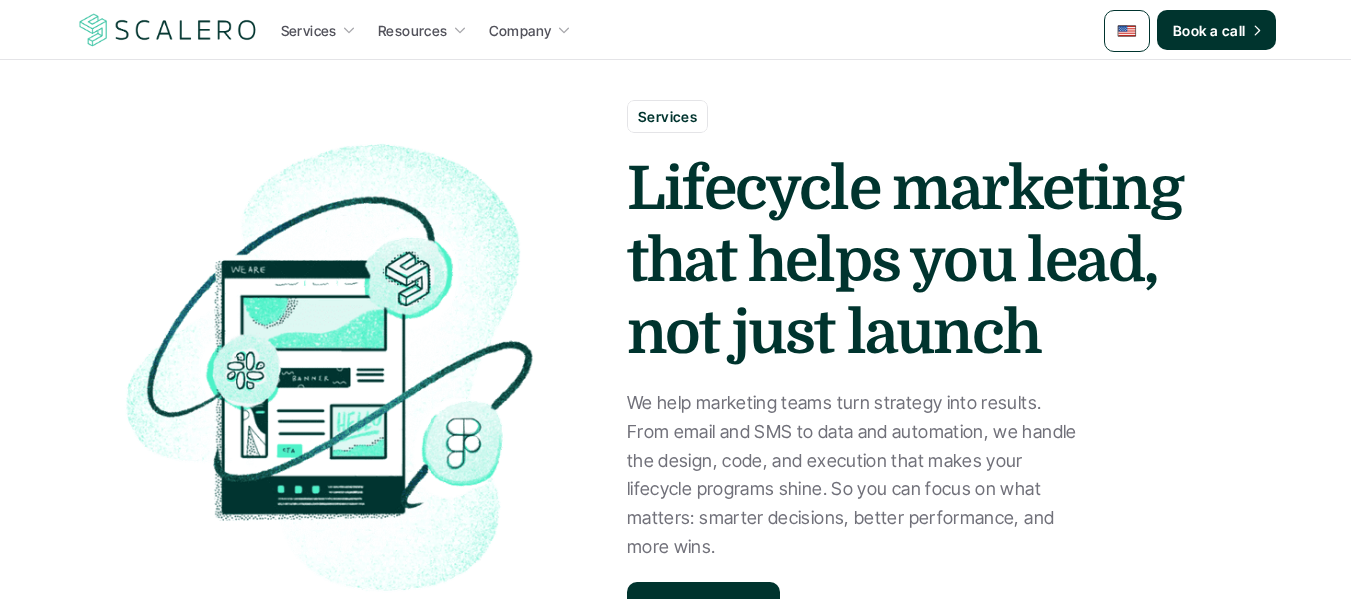 scroll, scrollTop: 1600, scrollLeft: 0, axis: vertical 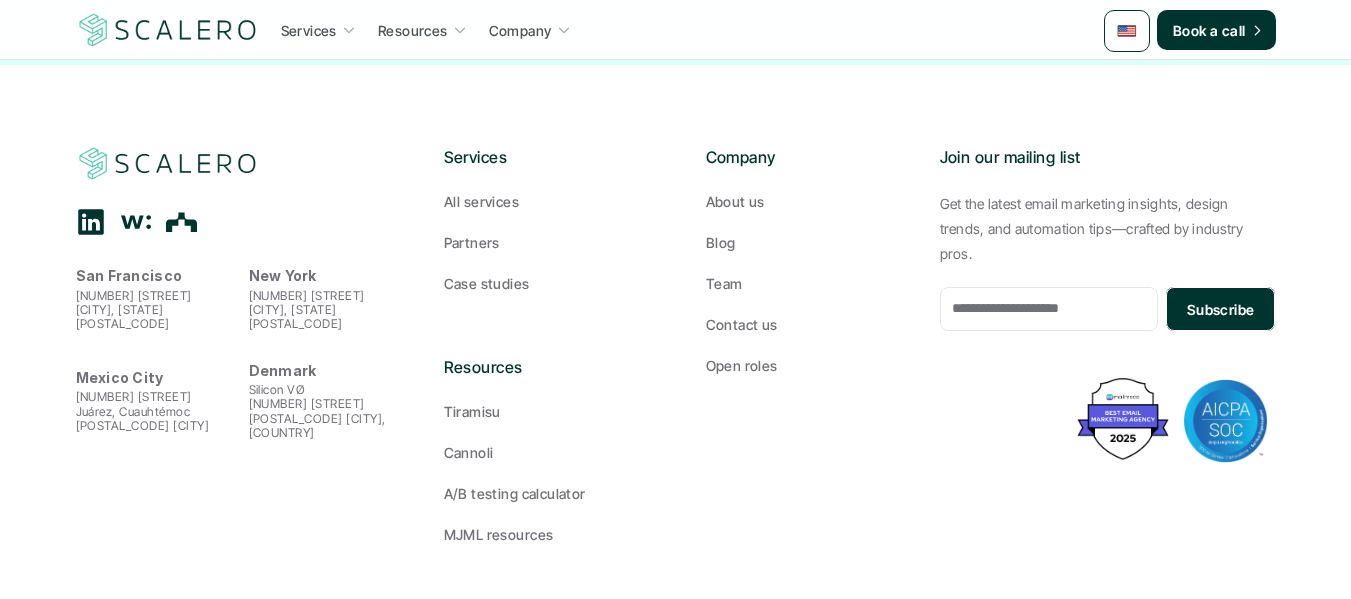 click on "Services" at bounding box center (309, 30) 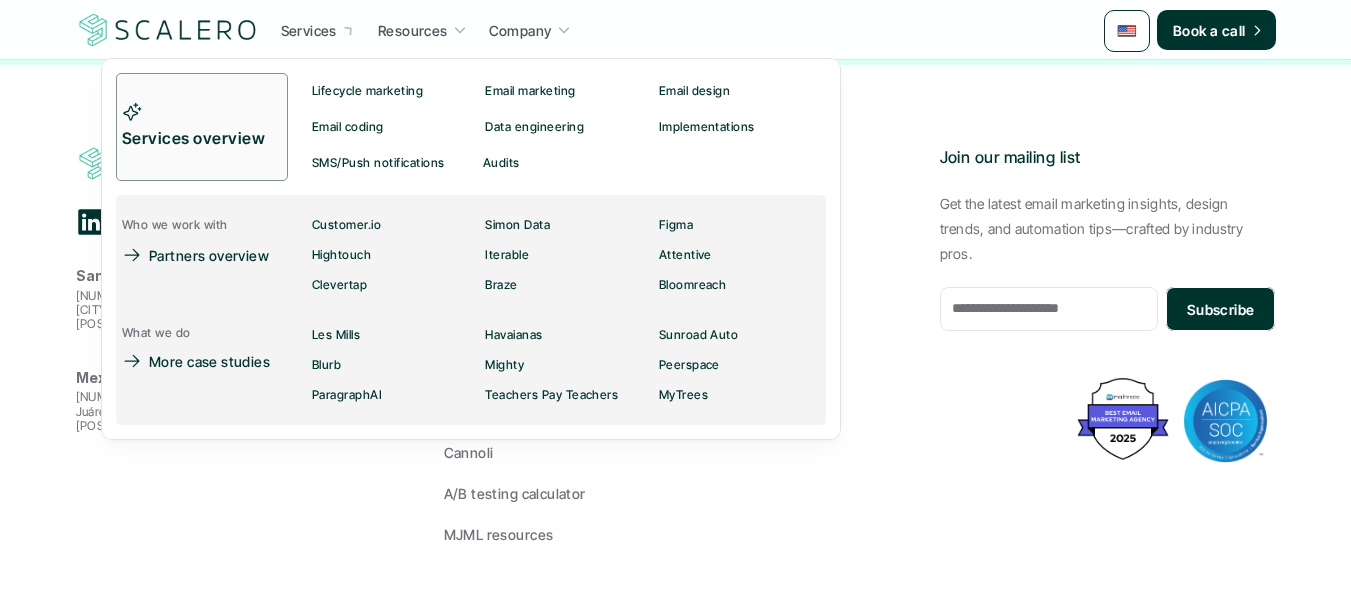 click on "Services" at bounding box center [318, 30] 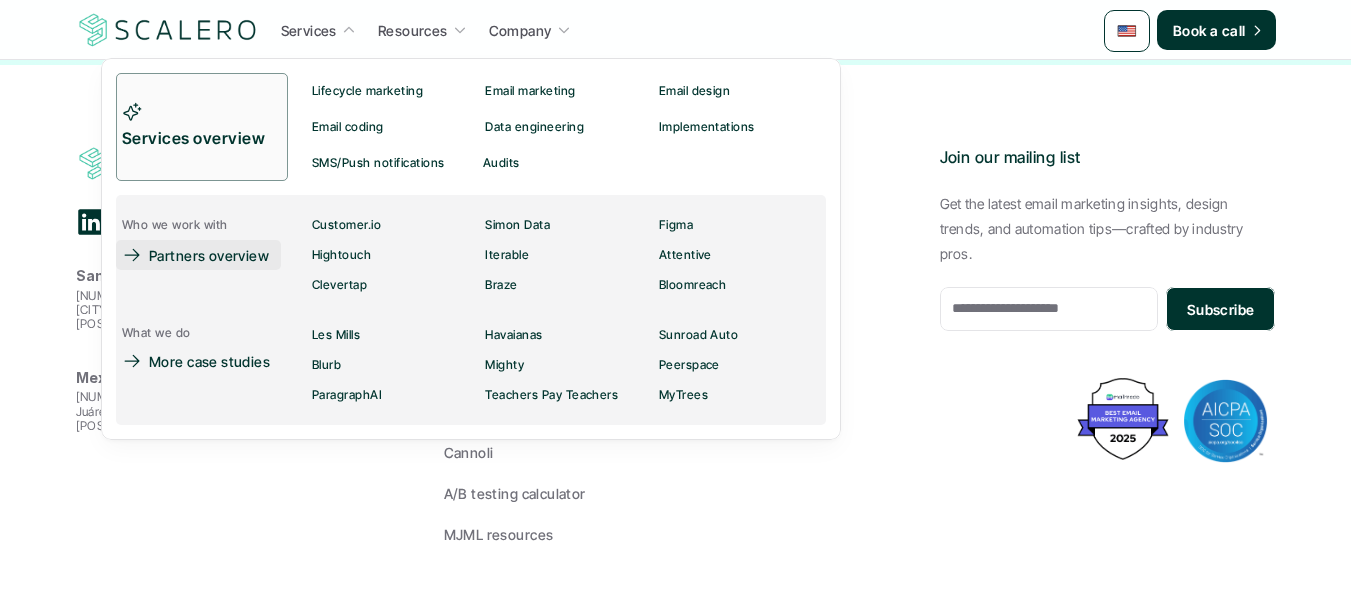 click on "Partners overview" at bounding box center (209, 255) 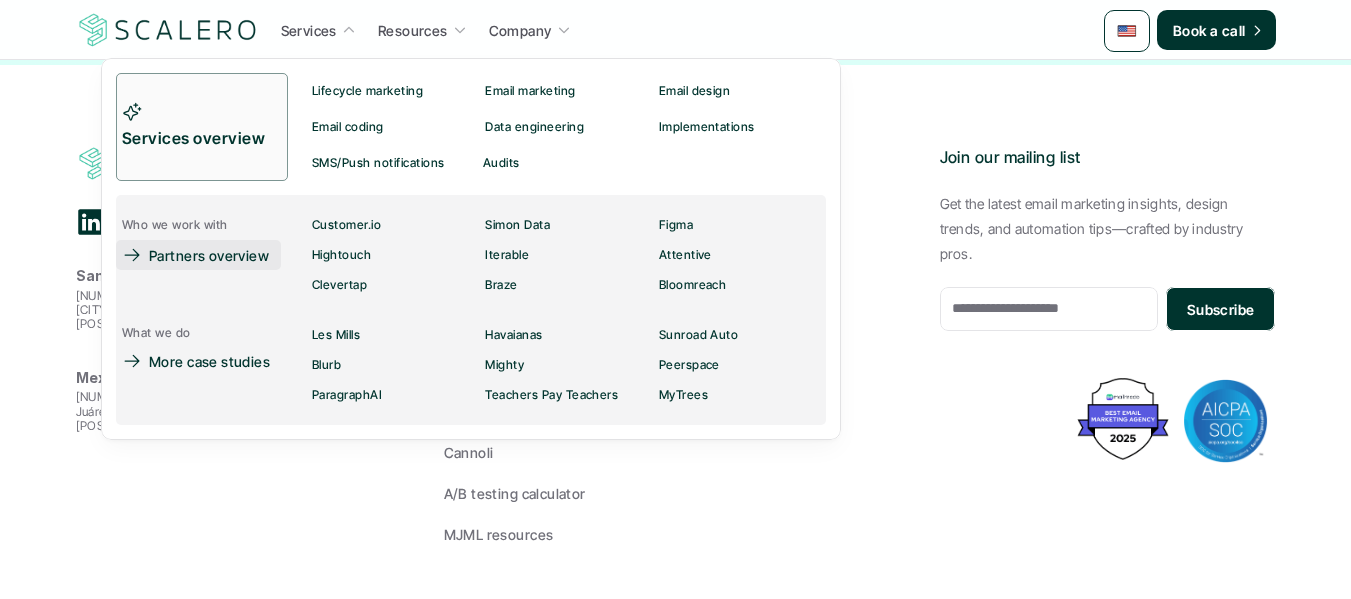scroll, scrollTop: 0, scrollLeft: 0, axis: both 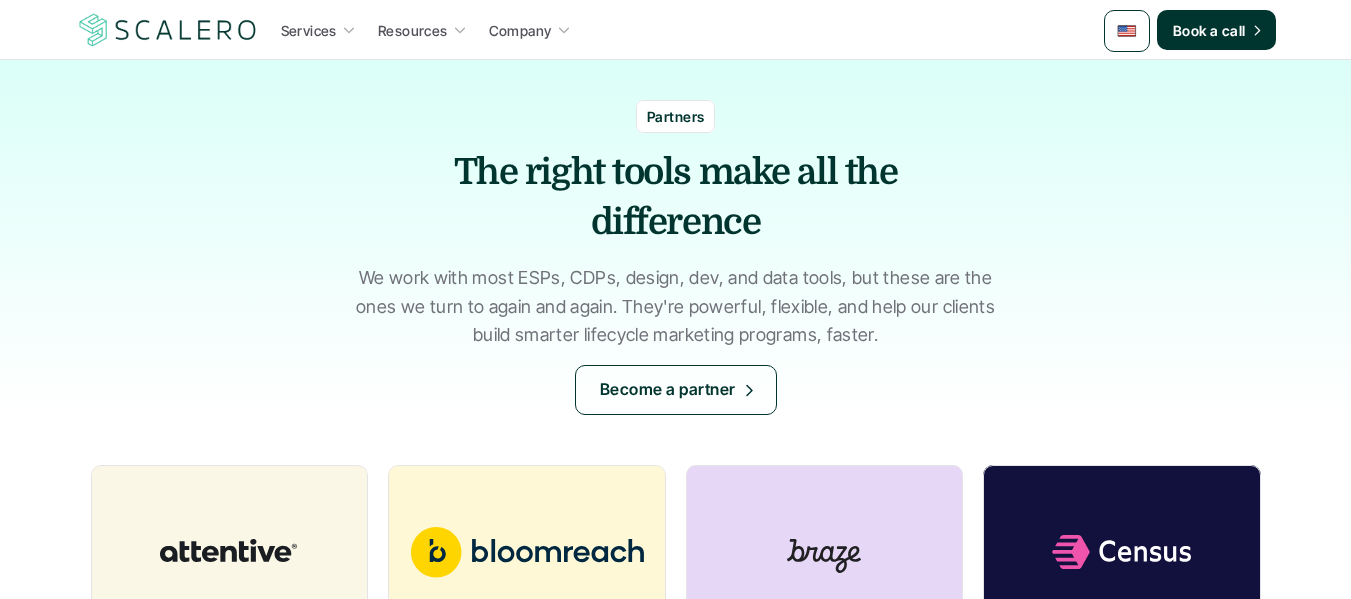 click on "Services" at bounding box center (309, 30) 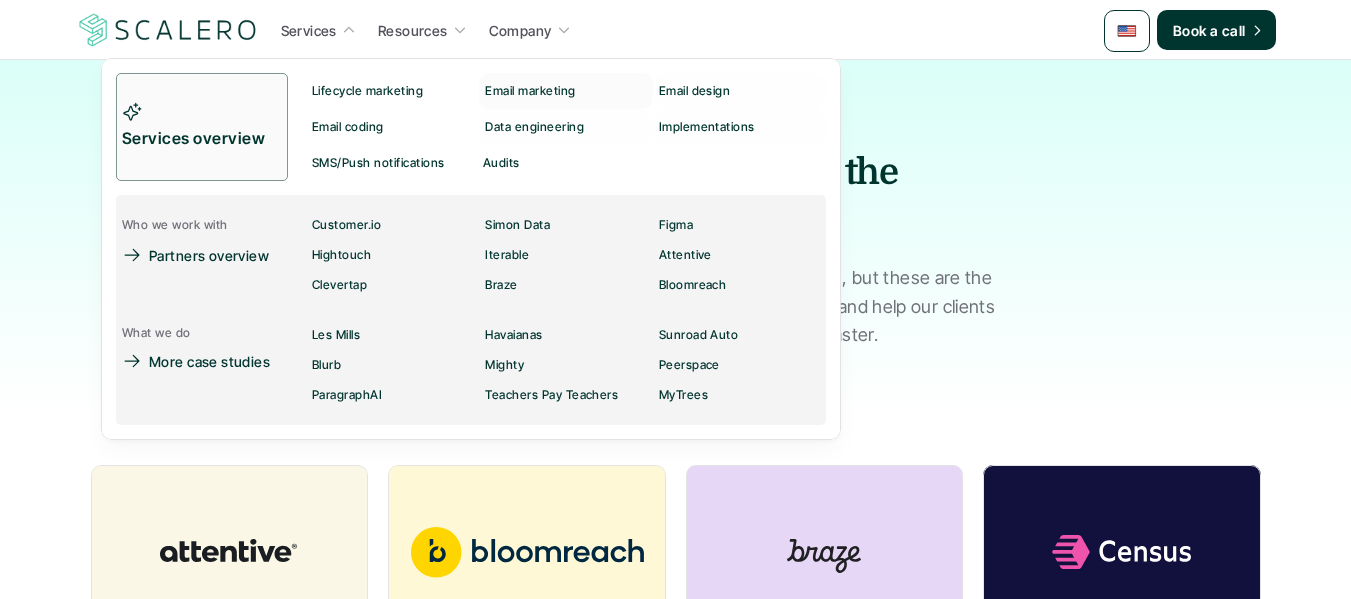 click at bounding box center [471, 226] 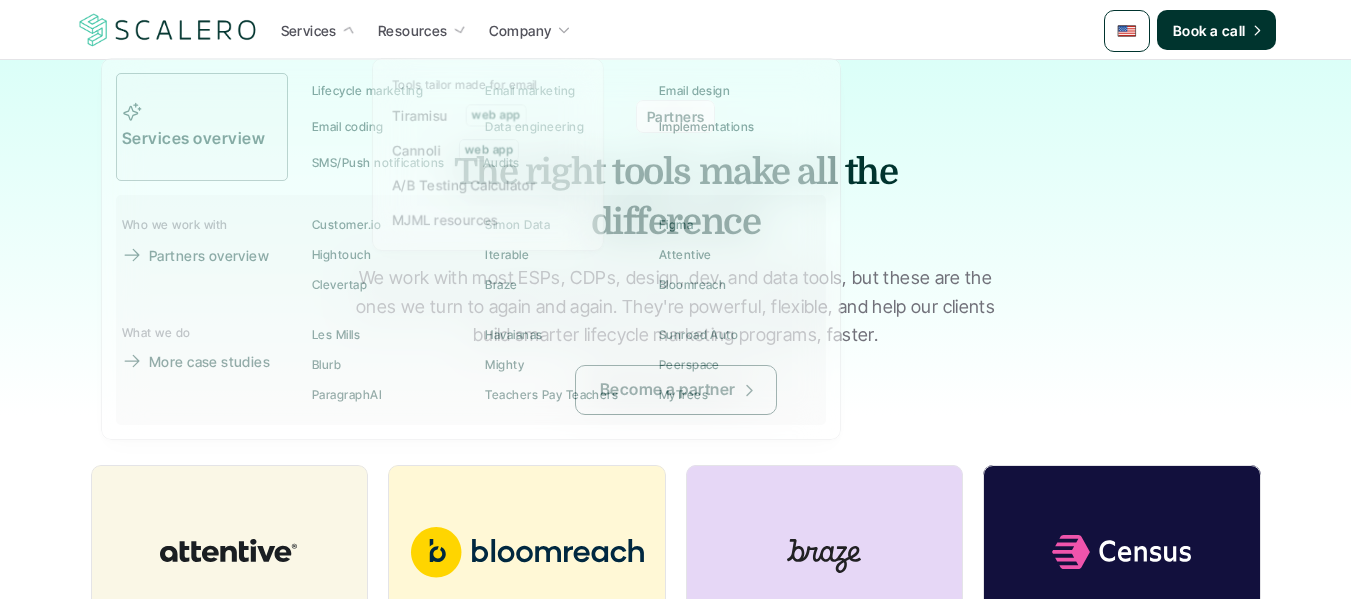 click on "Resources" at bounding box center [413, 30] 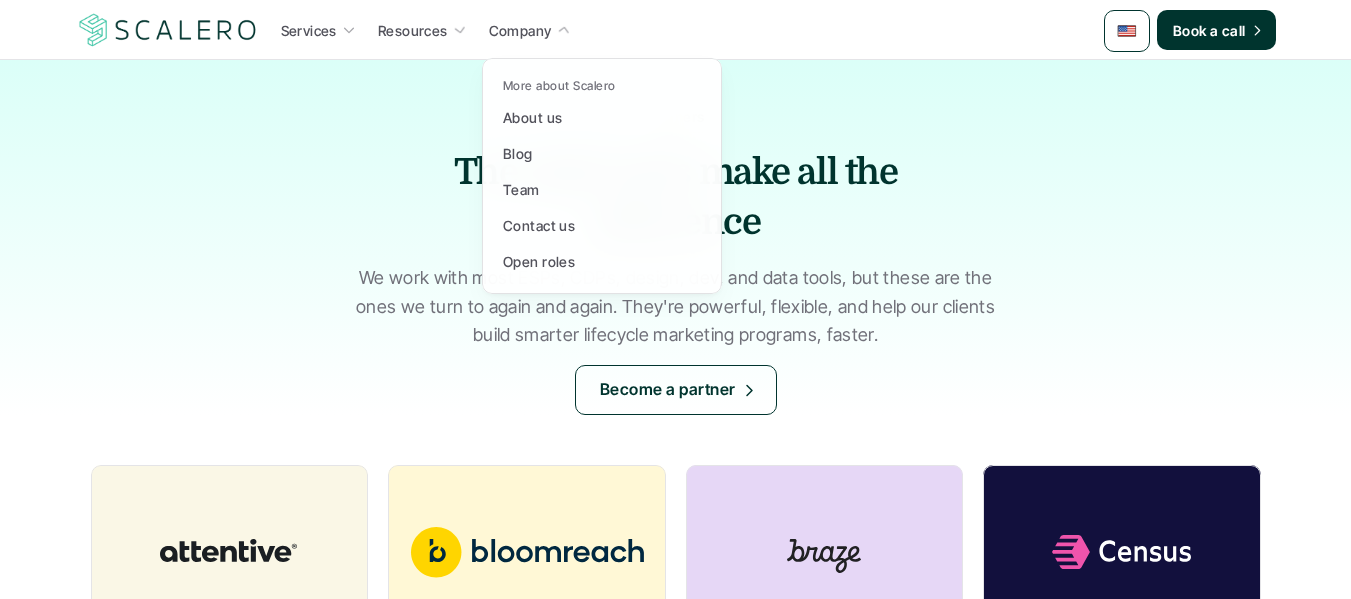 click at bounding box center [602, 153] 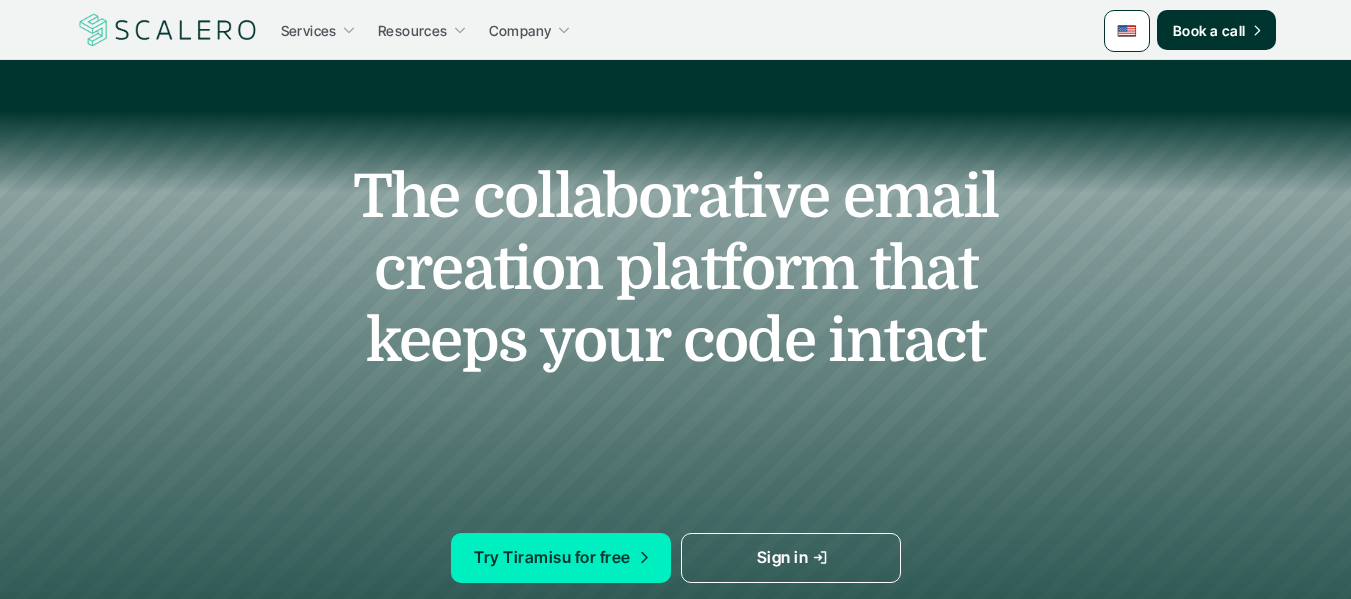 scroll, scrollTop: 0, scrollLeft: 0, axis: both 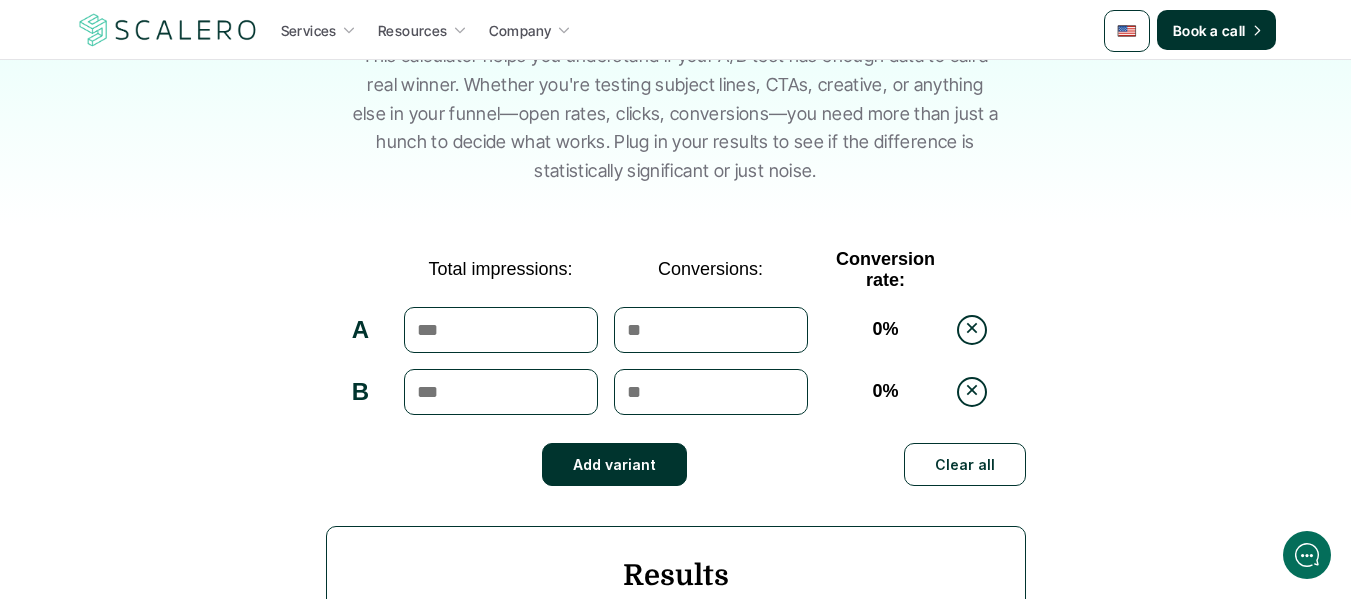 click at bounding box center (501, 330) 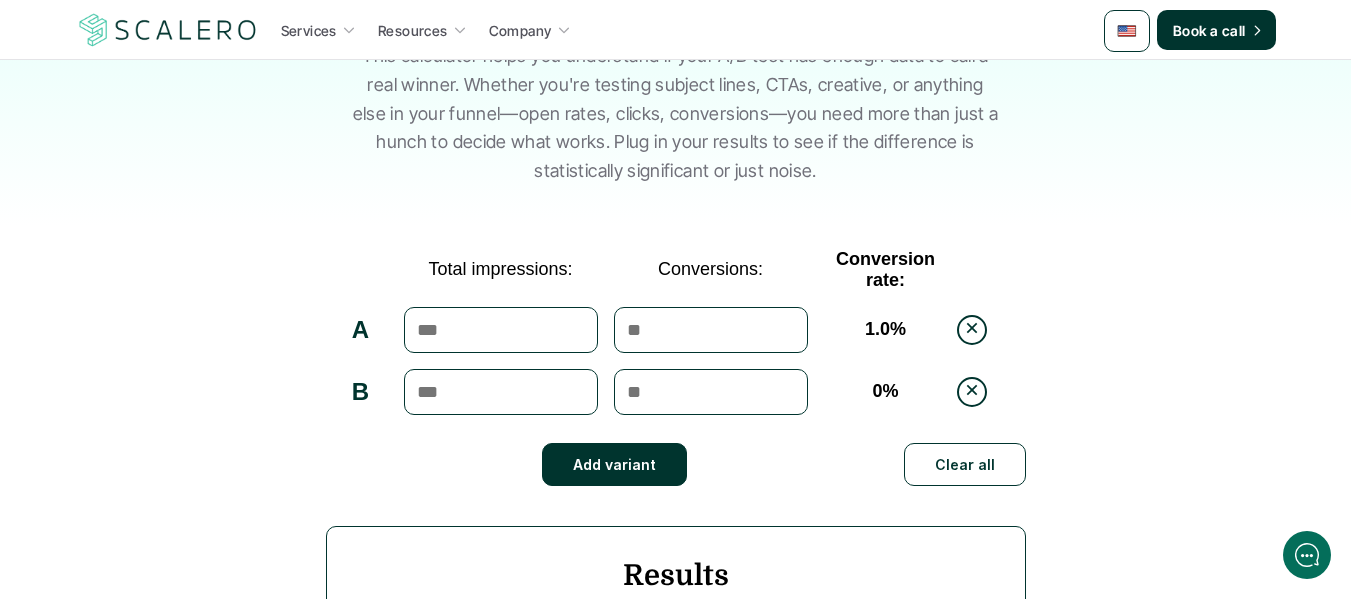 type on "**" 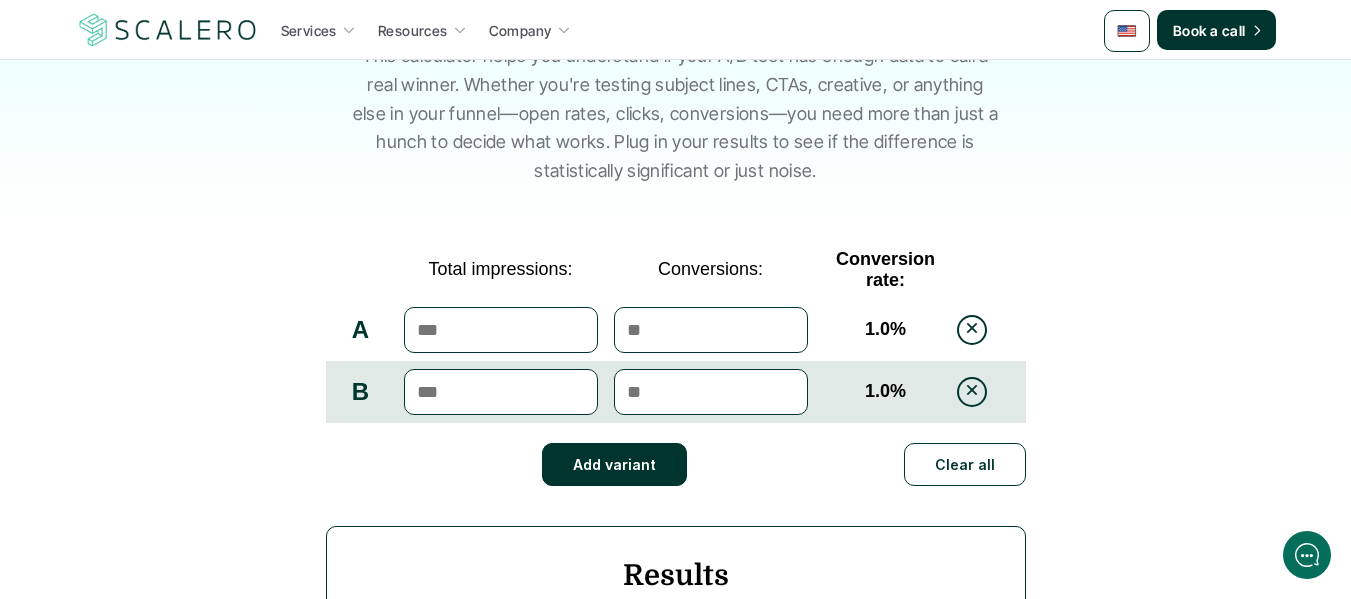 click on "**" at bounding box center [711, 392] 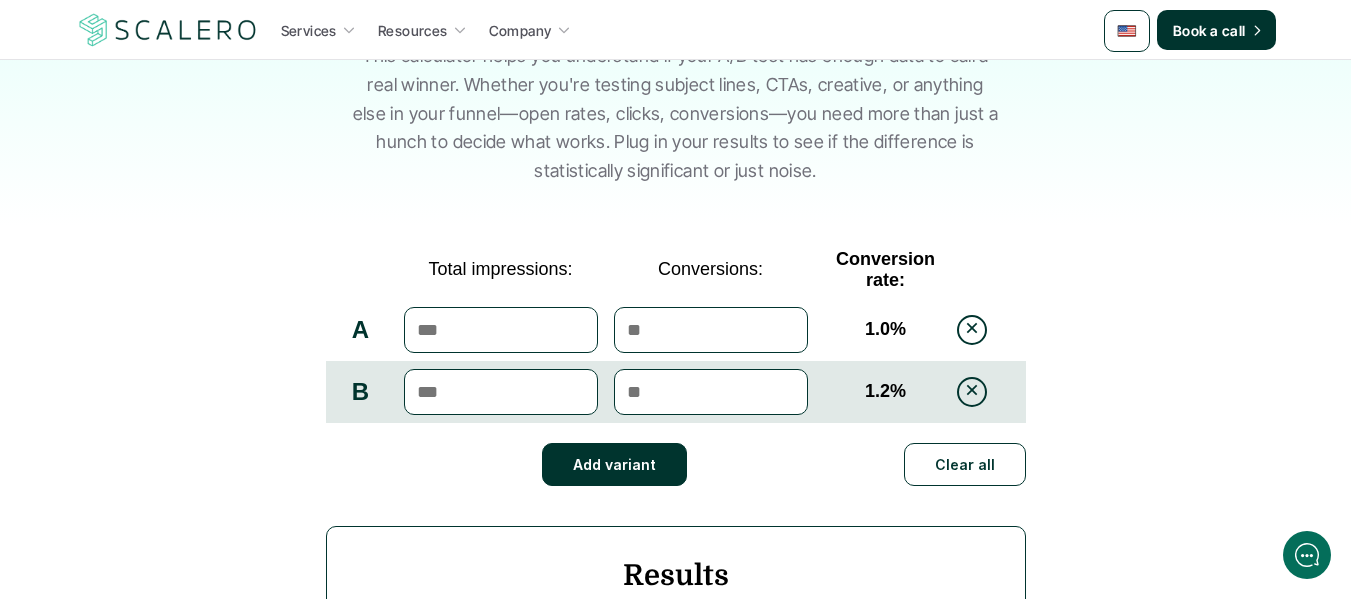 click on "Total impressions: Conversions: Conversion rate: A **** ** [PERCENT] B **** ** [PERCENT] Add variant Clear all Results Variant “B” is the best performing. Variant “B” converted [PERCENT] better than “A”. Variant “B” has [PERCENT] probability to increase your conversion rate. Unfortunately, your A/B test is not statistically significant. [PERCENT]" at bounding box center [675, 563] 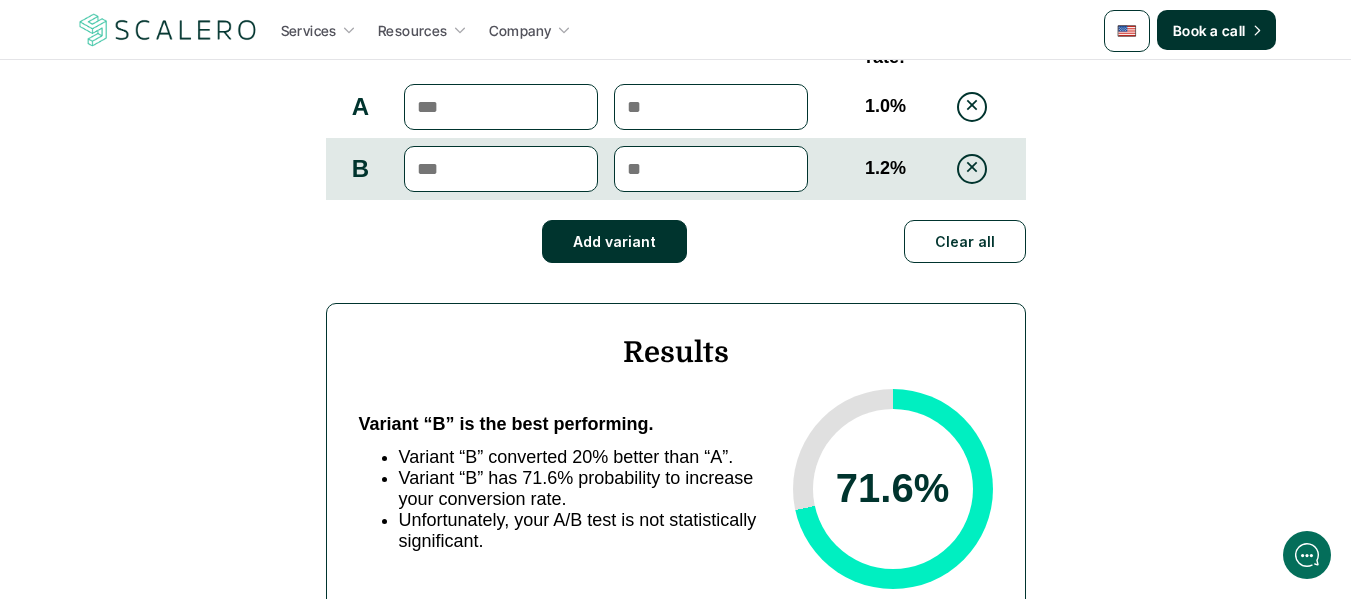 scroll, scrollTop: 400, scrollLeft: 0, axis: vertical 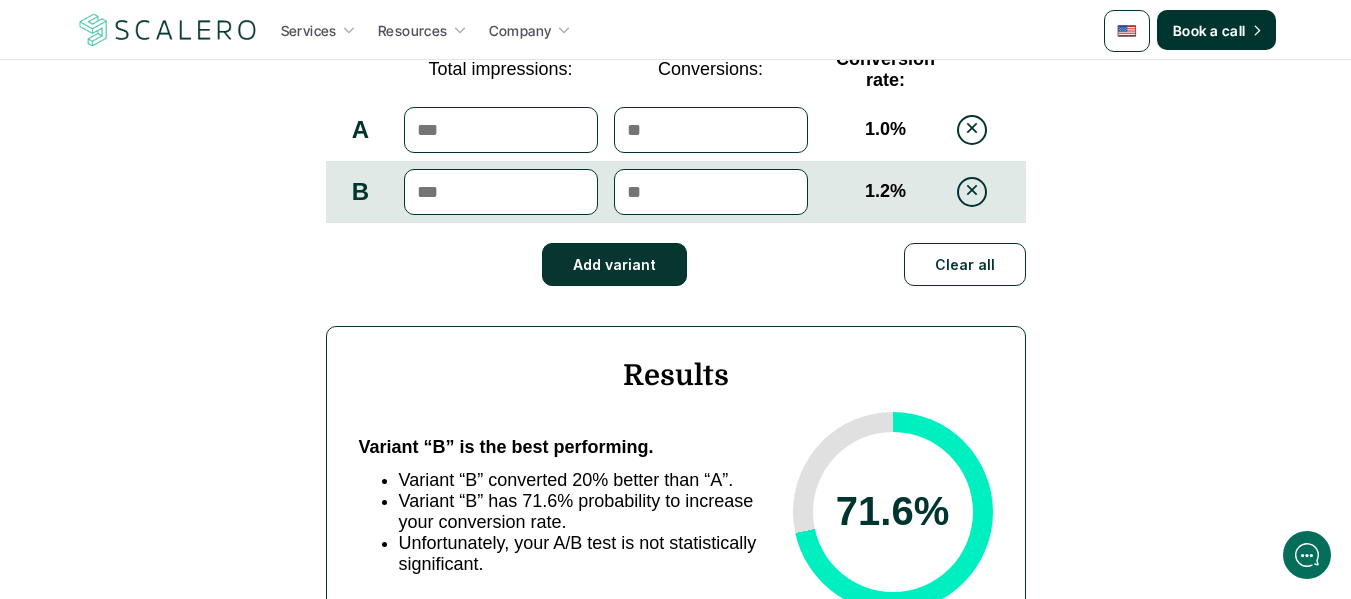 click on "**" at bounding box center (711, 192) 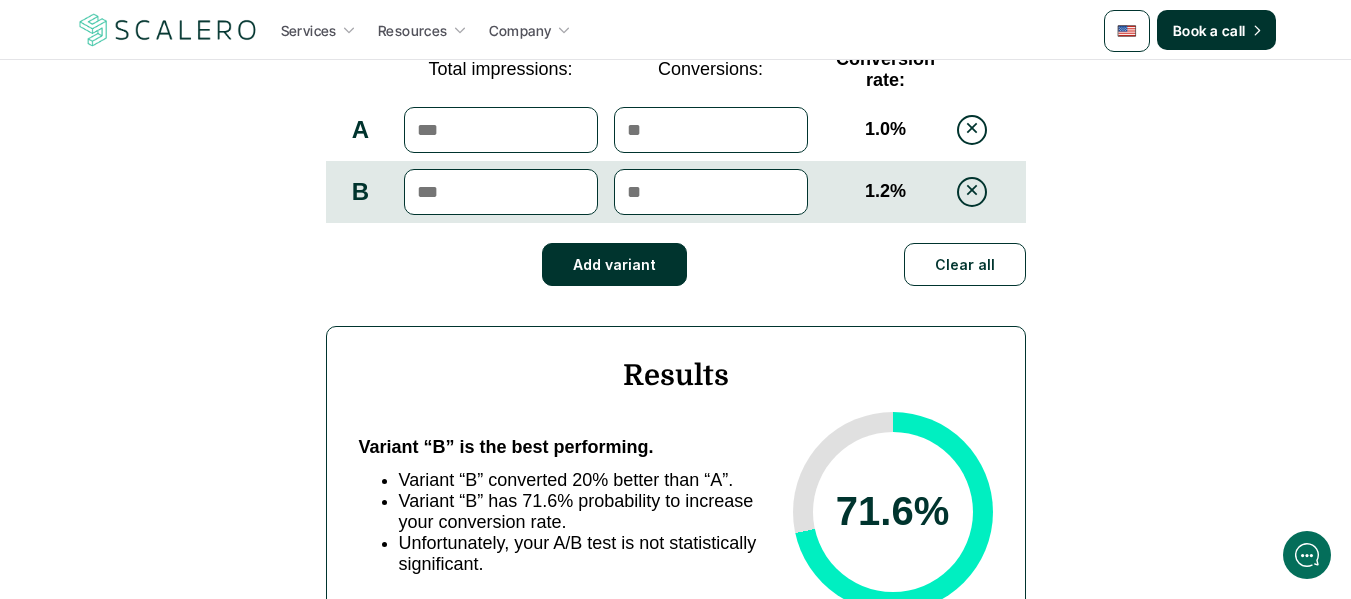 click on "**" at bounding box center [711, 192] 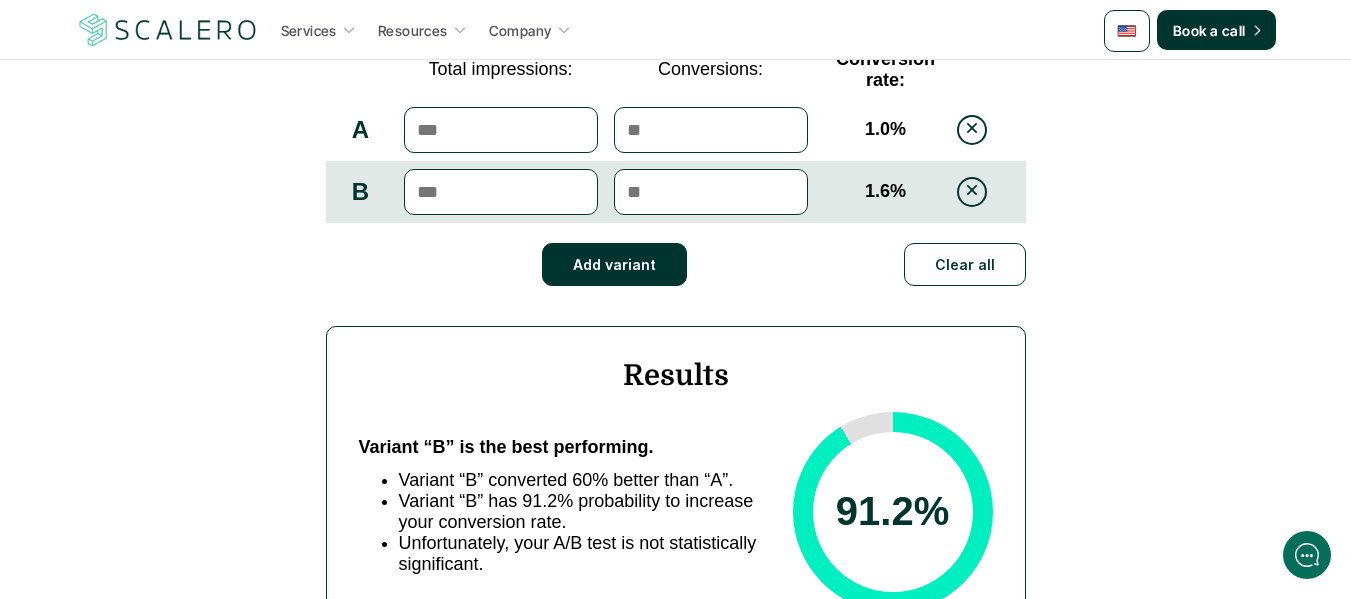 click on "Add variant Clear all" at bounding box center [676, 264] 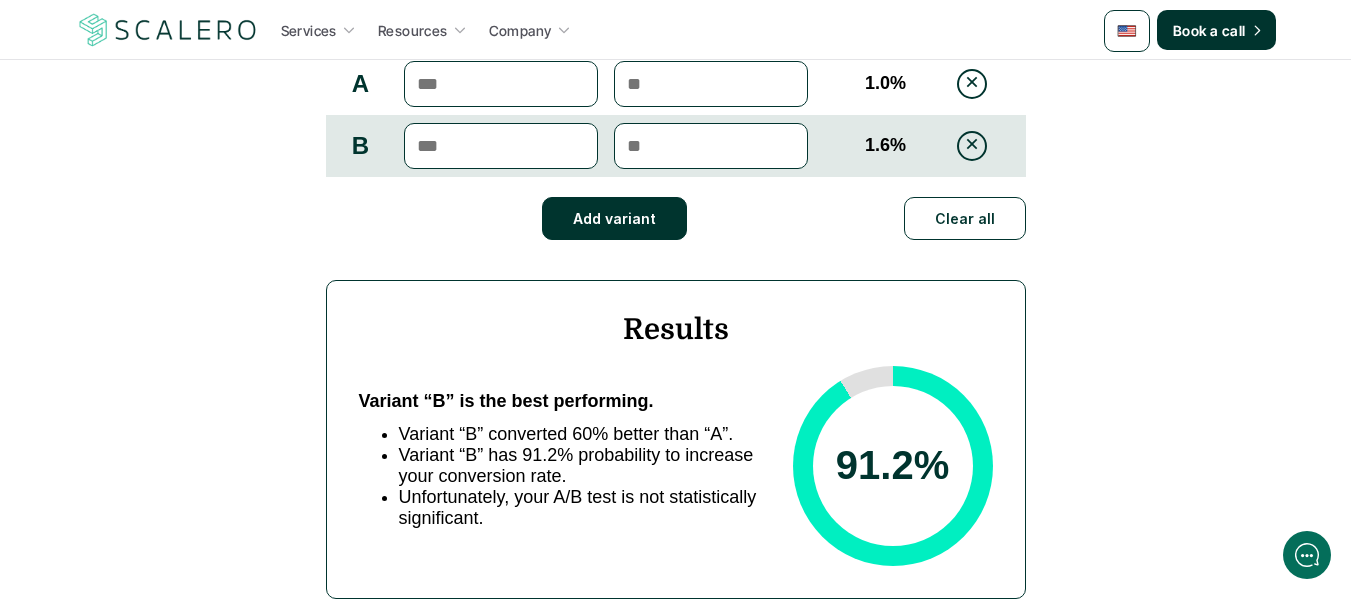 scroll, scrollTop: 400, scrollLeft: 0, axis: vertical 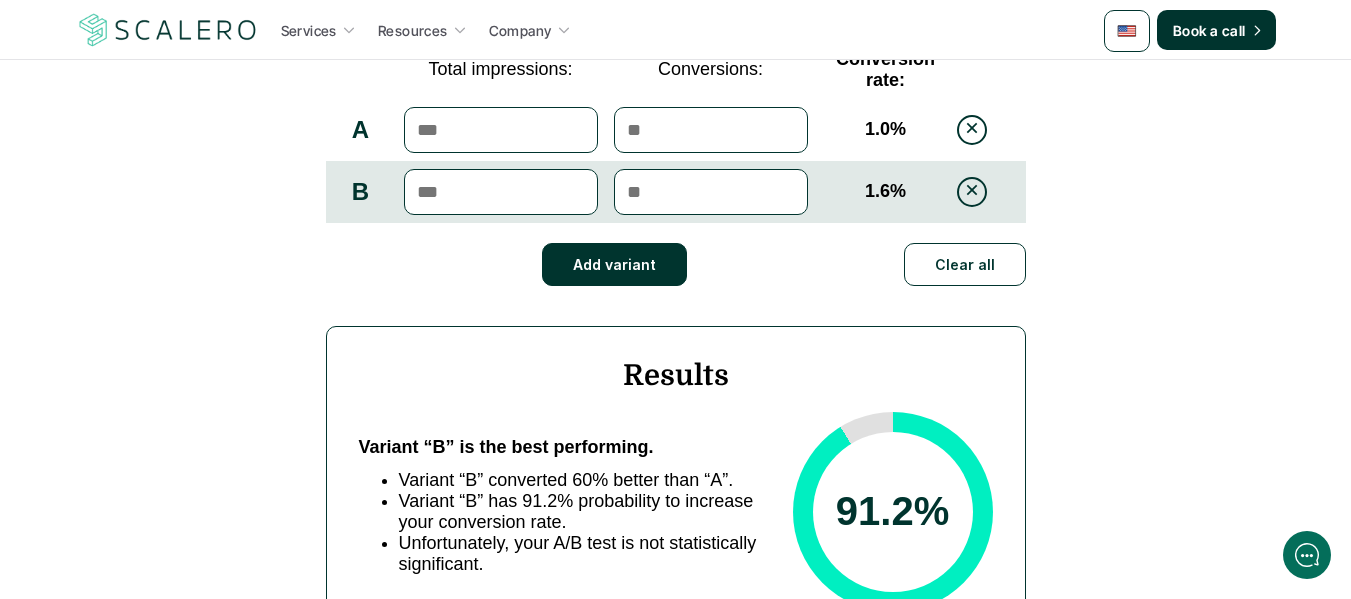 click on "**" at bounding box center [711, 192] 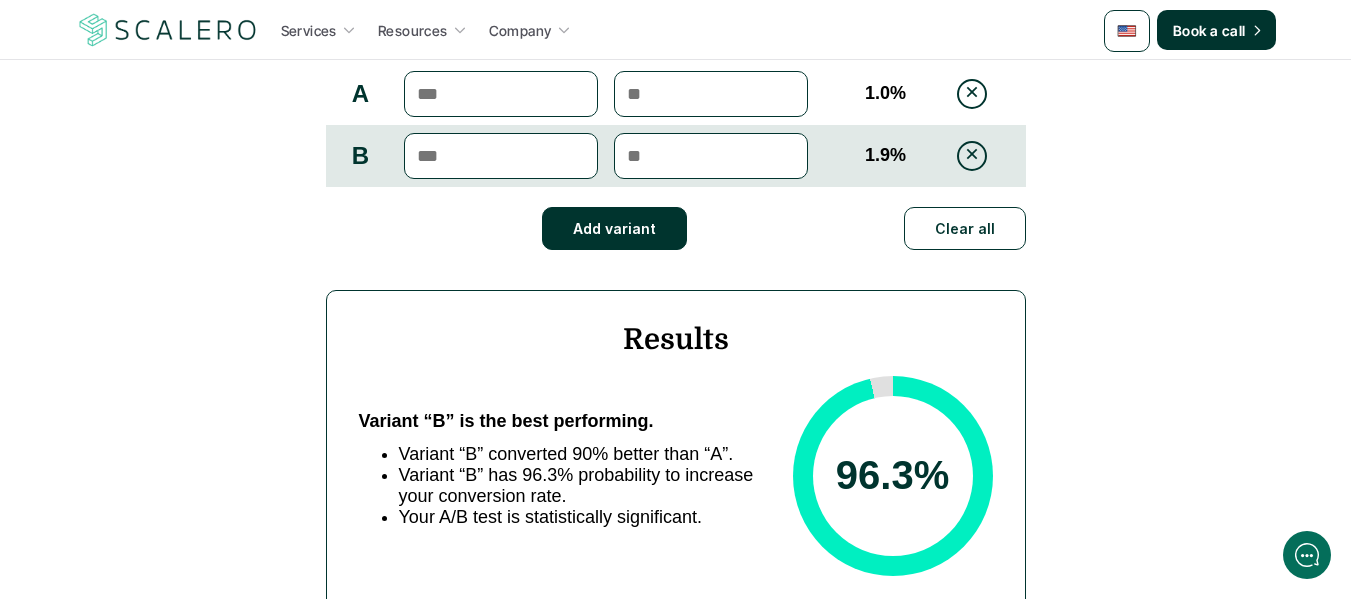 scroll, scrollTop: 400, scrollLeft: 0, axis: vertical 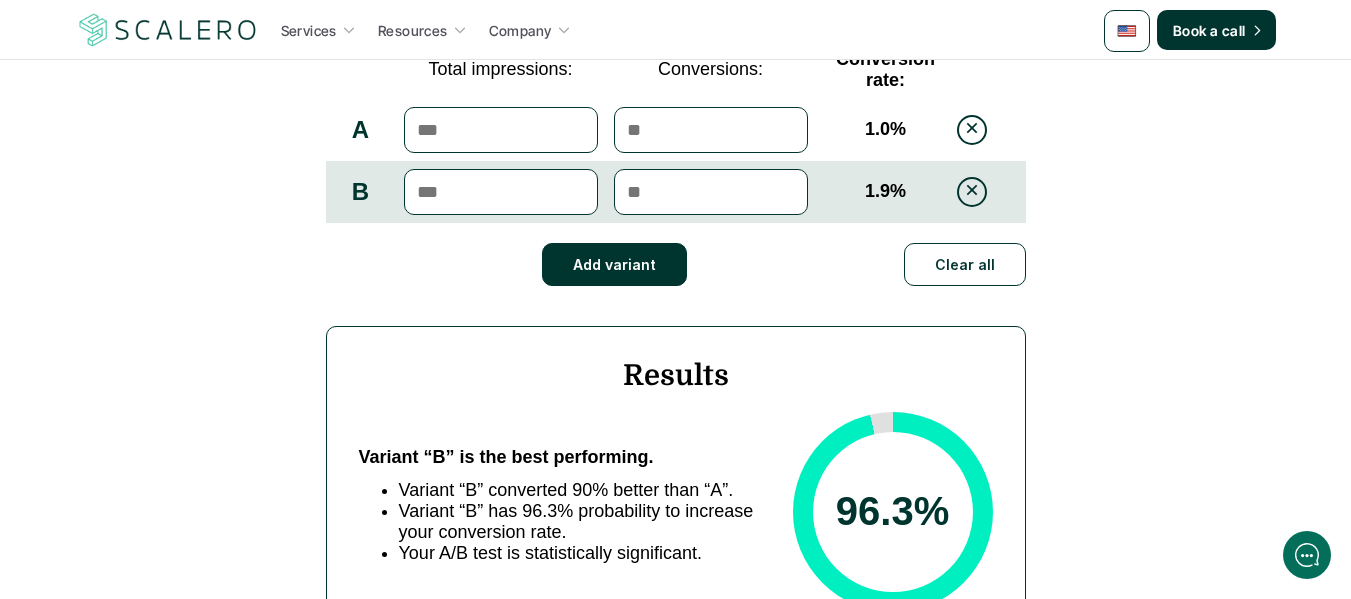 click on "**" at bounding box center (711, 192) 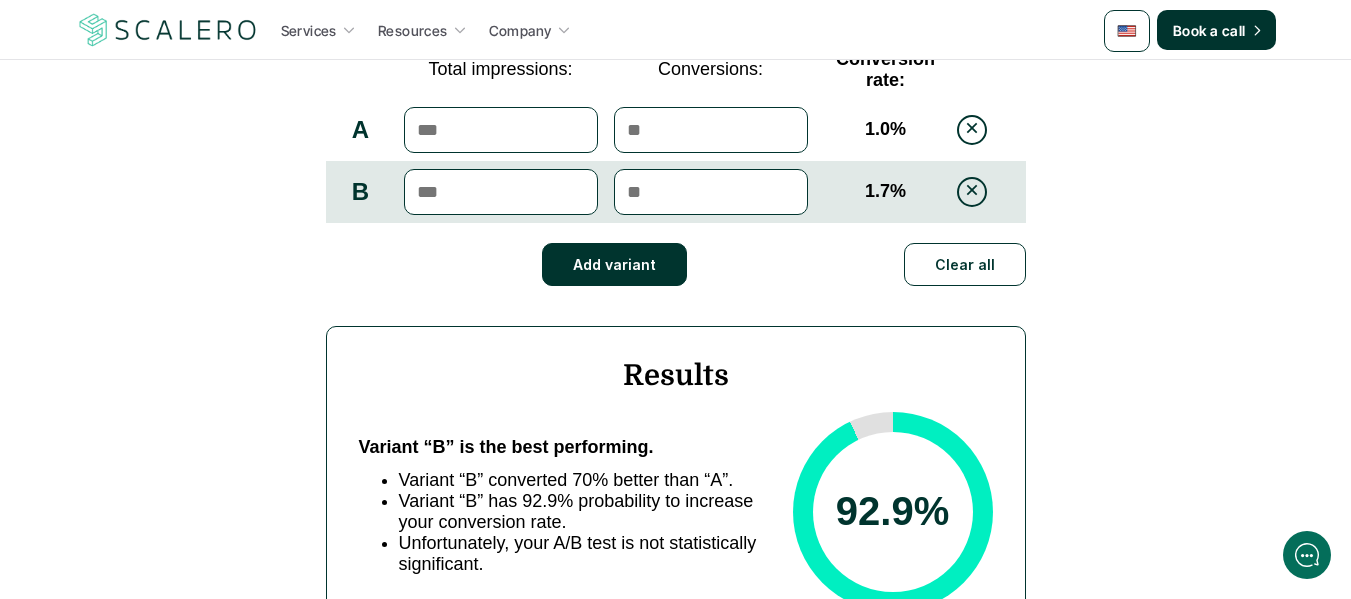 click on "**" at bounding box center (711, 192) 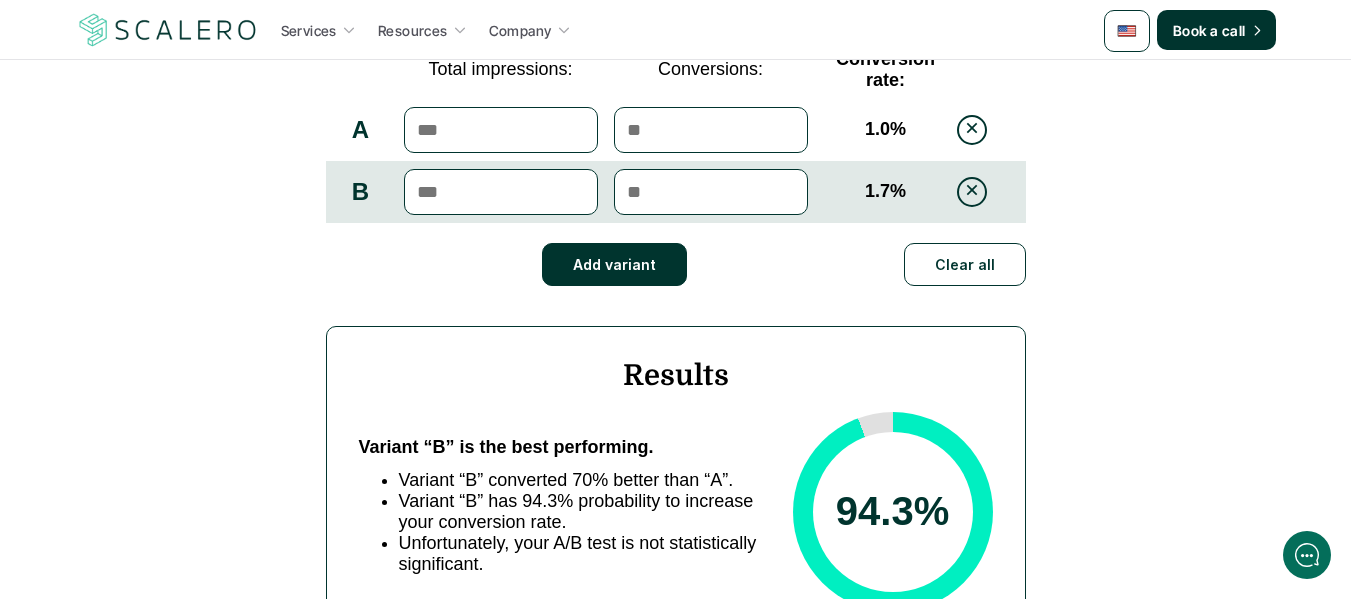 click on "**" at bounding box center (711, 192) 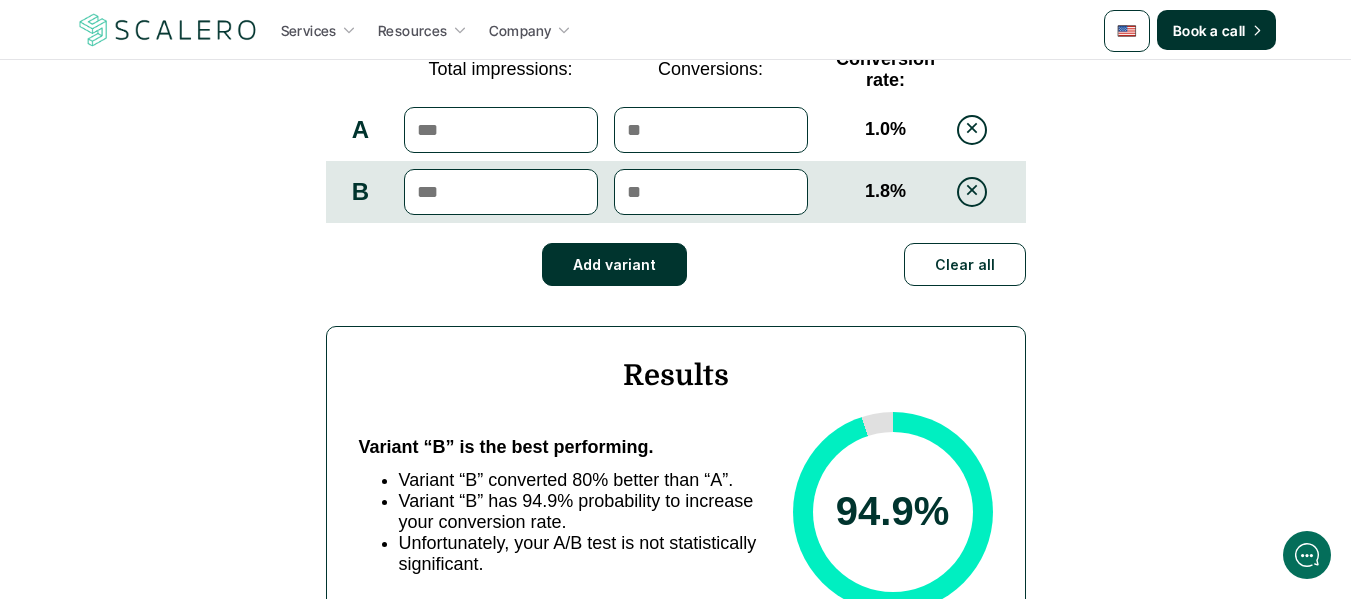 drag, startPoint x: 762, startPoint y: 231, endPoint x: 775, endPoint y: 257, distance: 29.068884 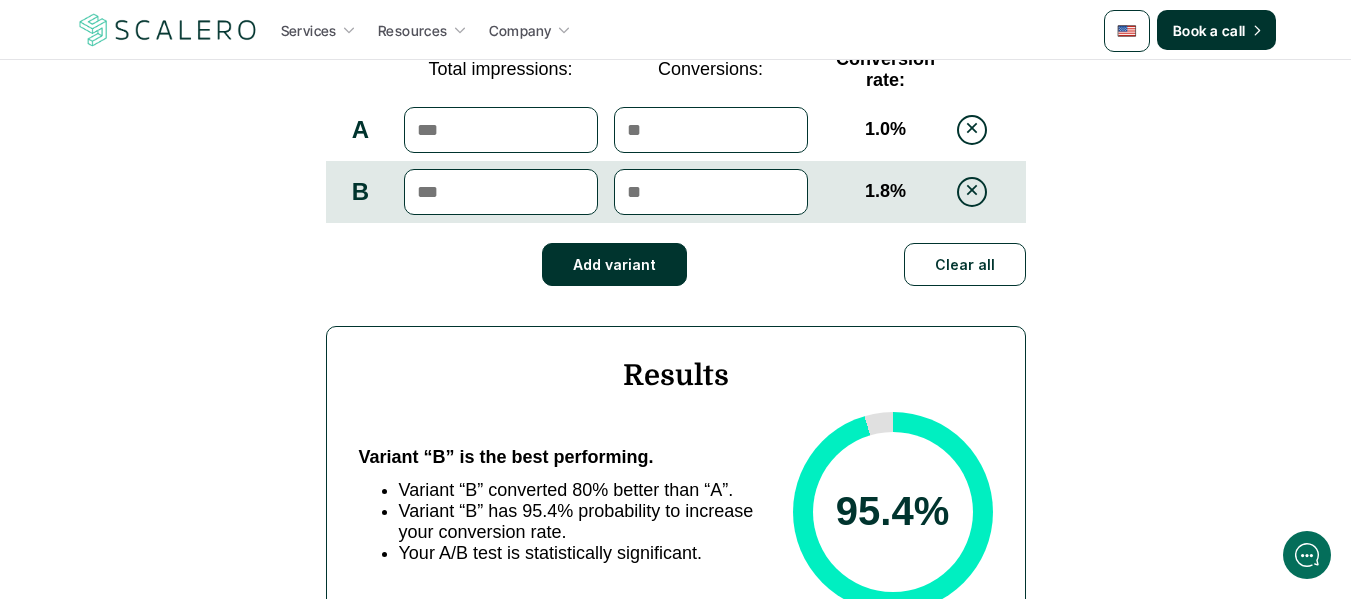 click on "**" at bounding box center (711, 192) 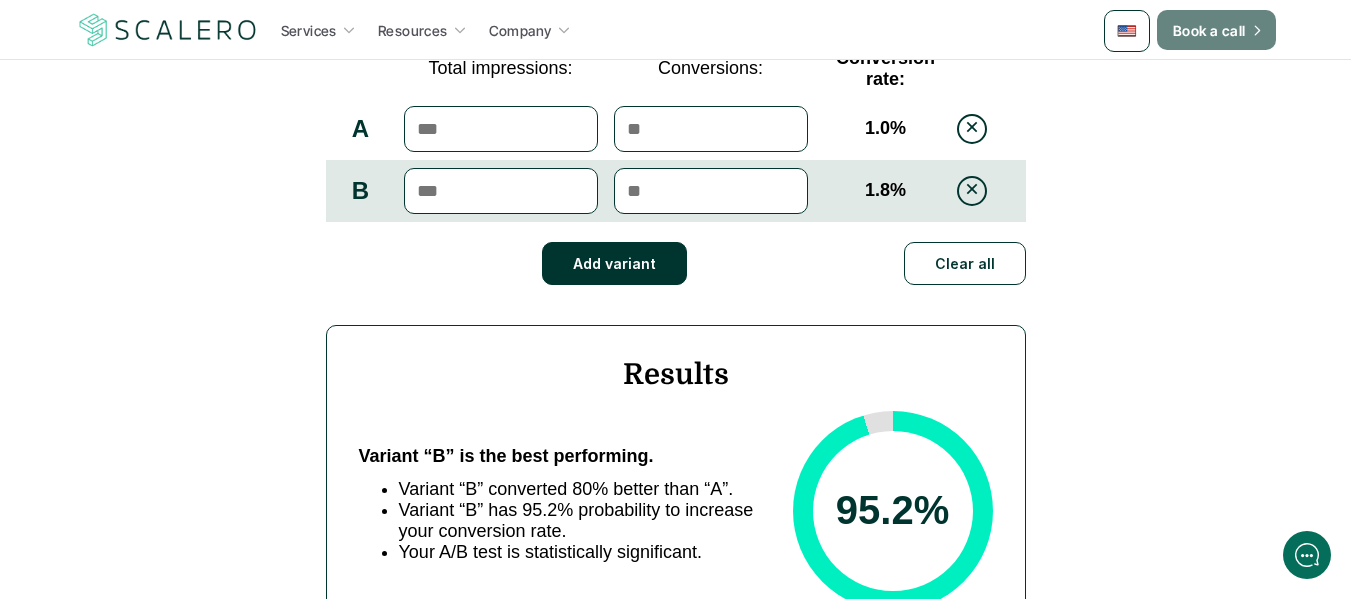 scroll, scrollTop: 400, scrollLeft: 0, axis: vertical 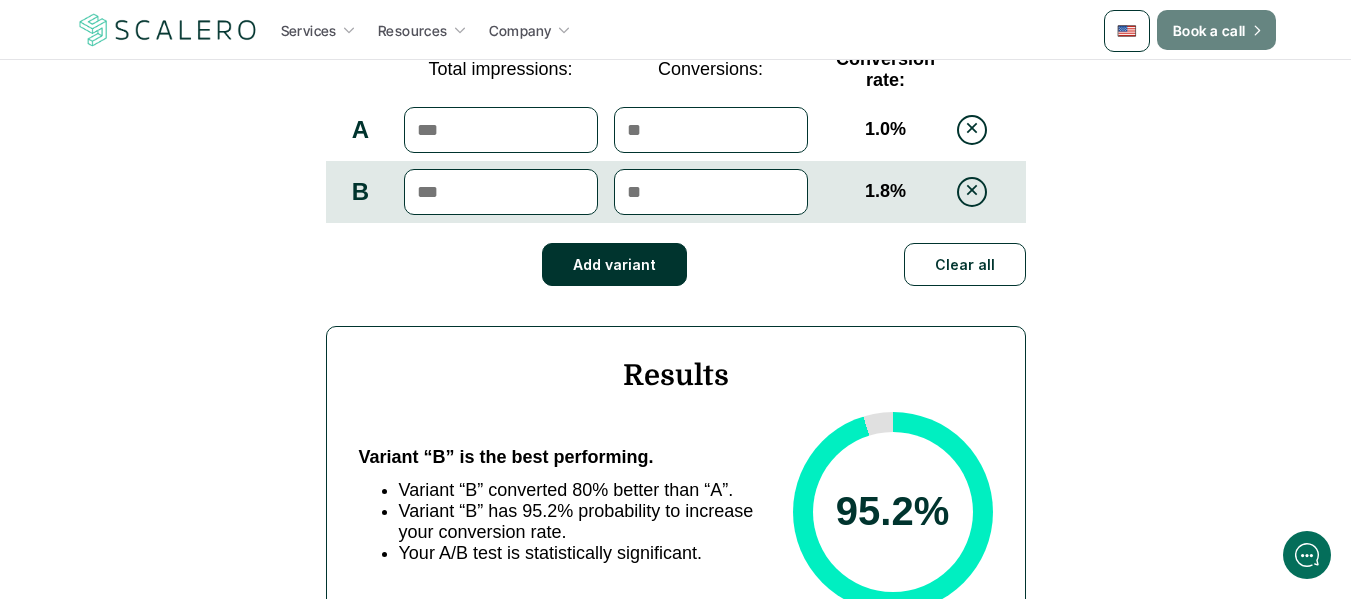 type on "****" 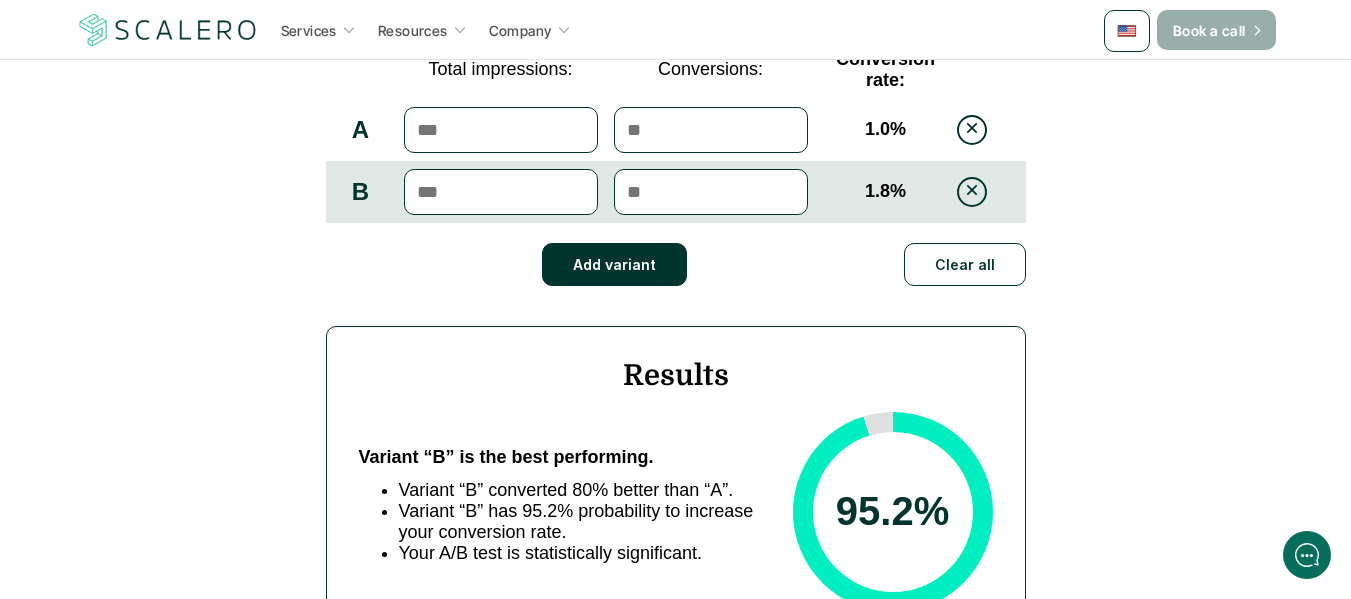 click on "Book a call" at bounding box center [1209, 30] 